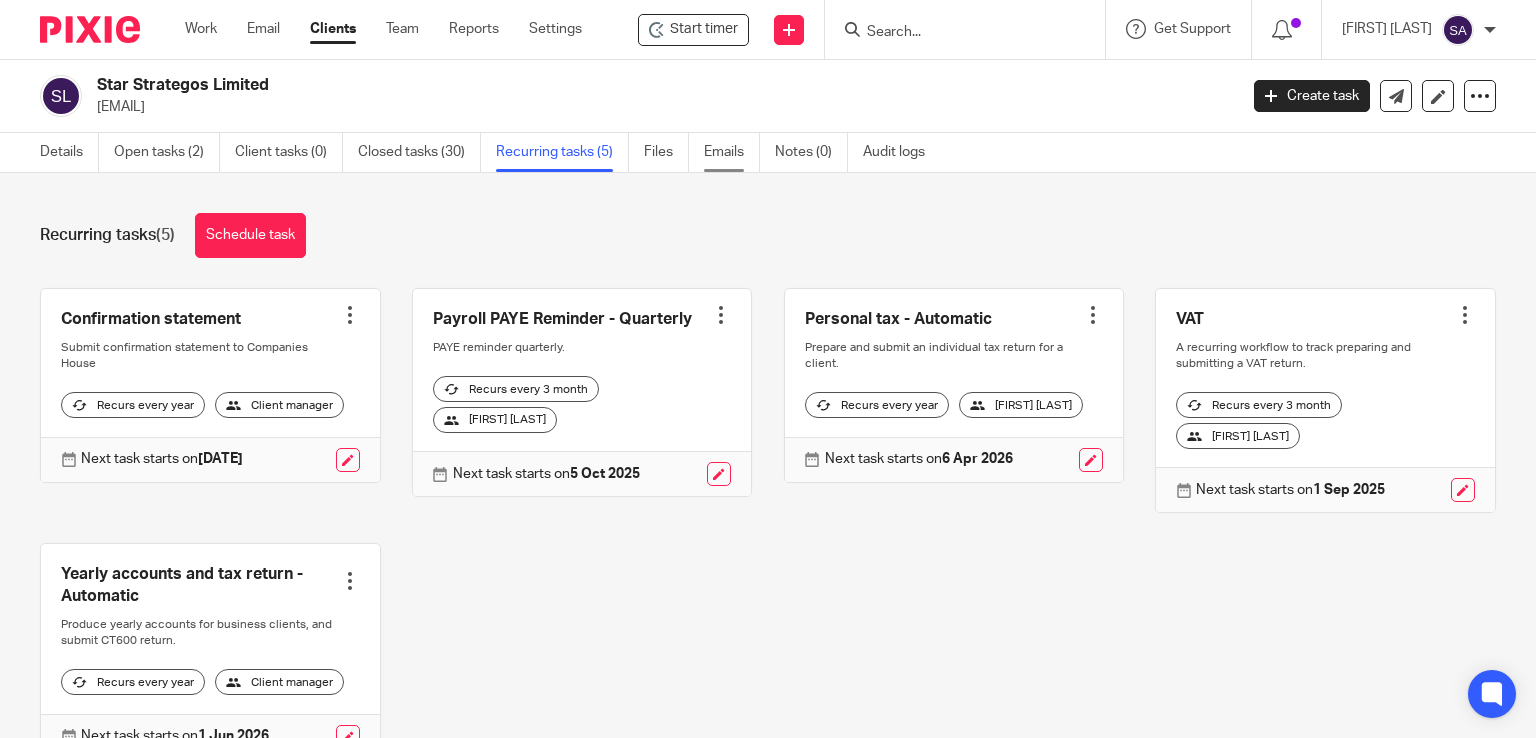 scroll, scrollTop: 0, scrollLeft: 0, axis: both 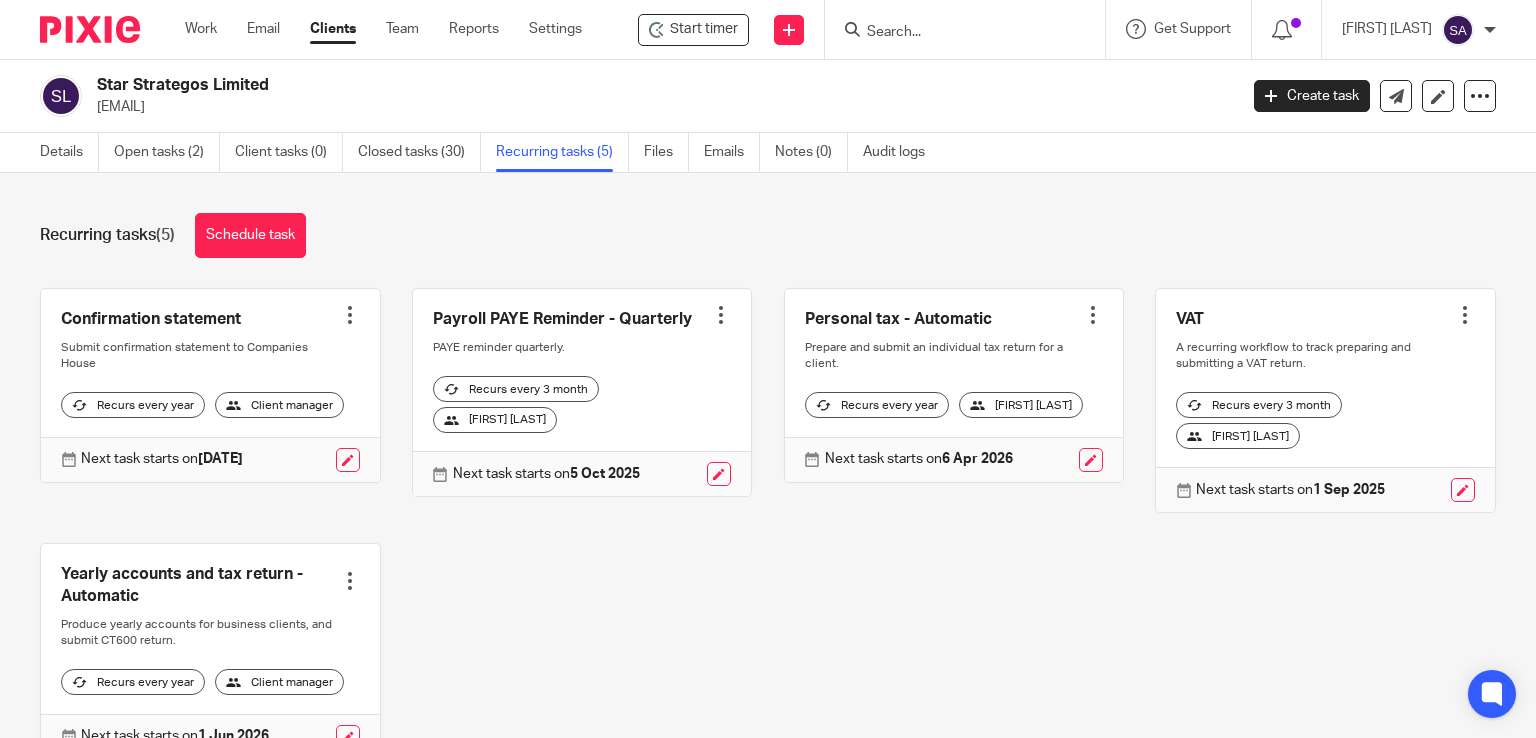 click at bounding box center [955, 33] 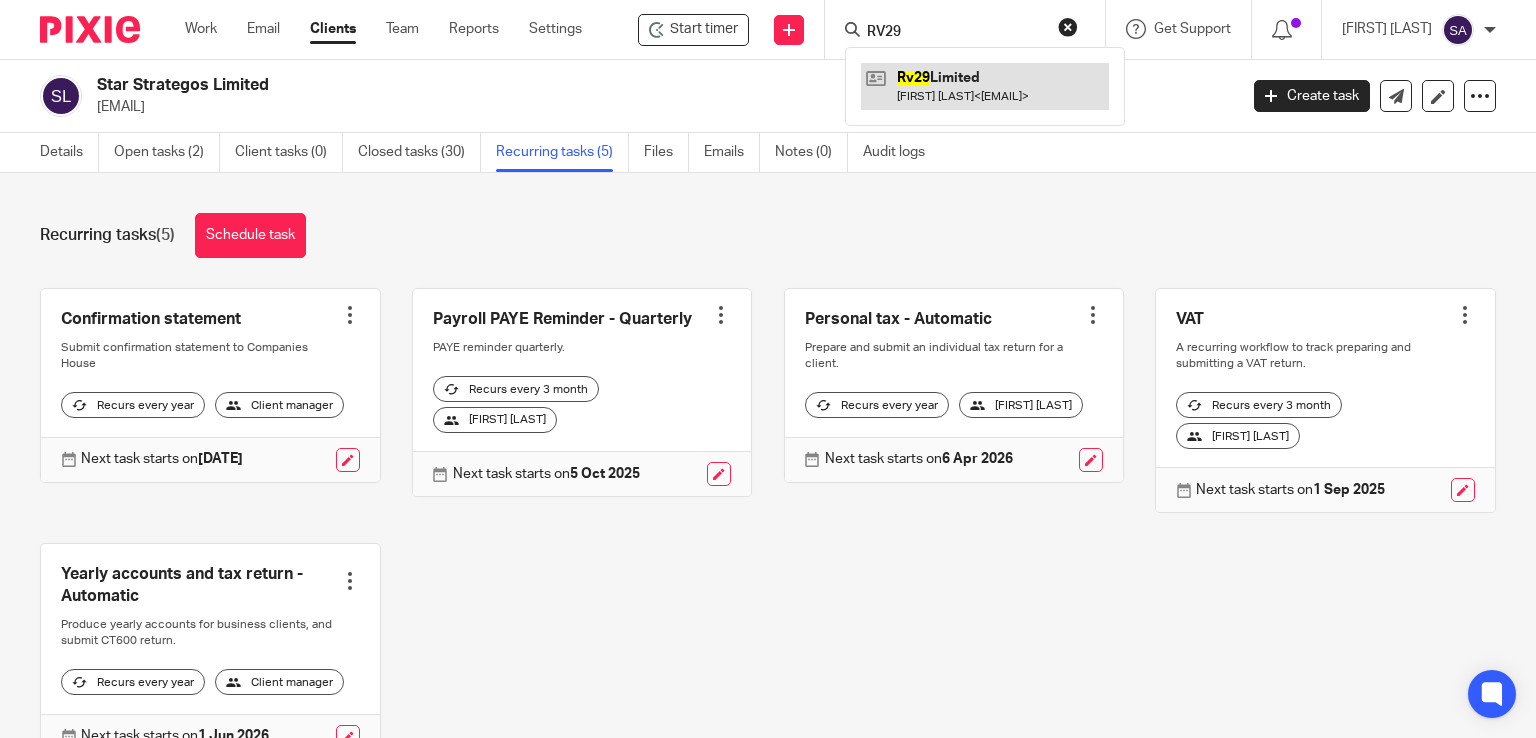type on "RV29" 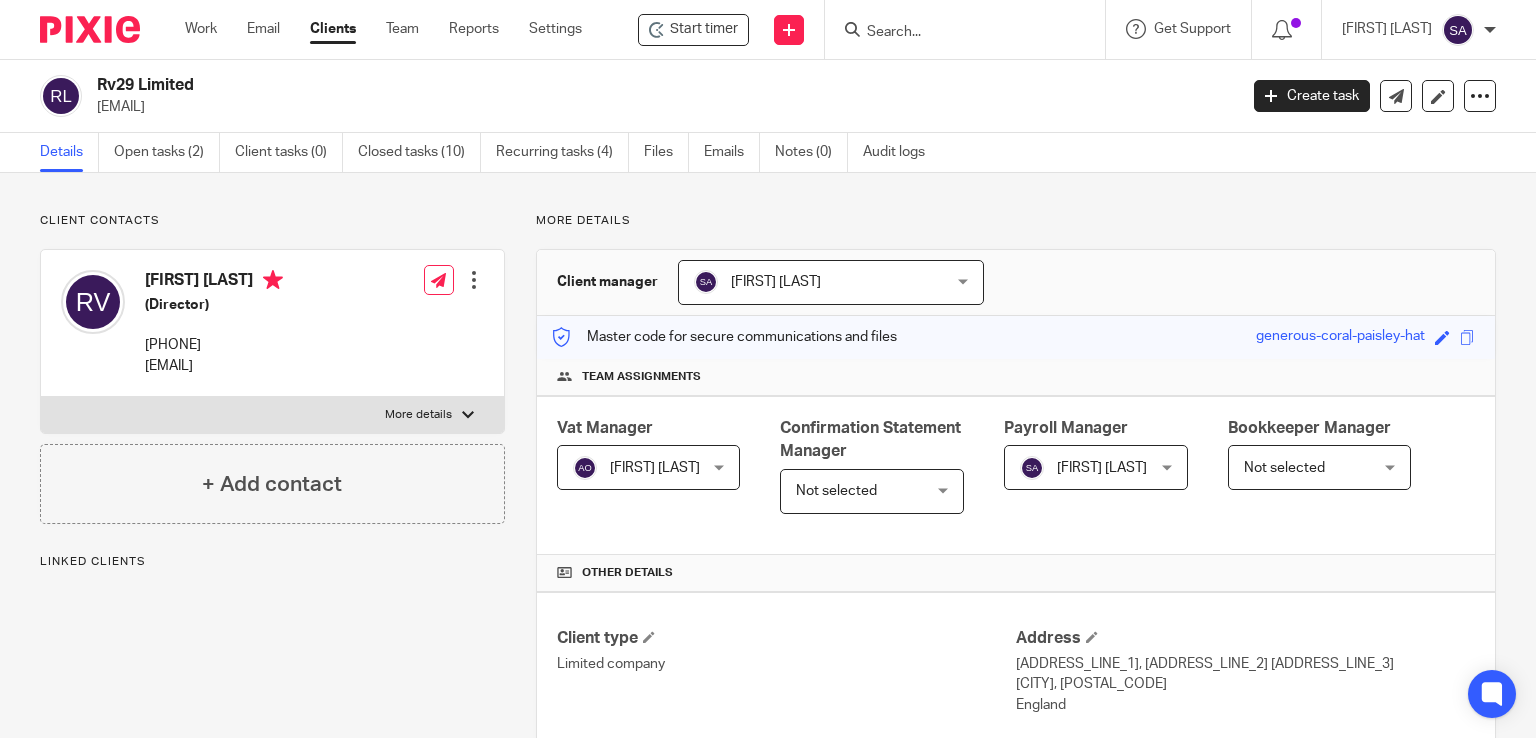scroll, scrollTop: 0, scrollLeft: 0, axis: both 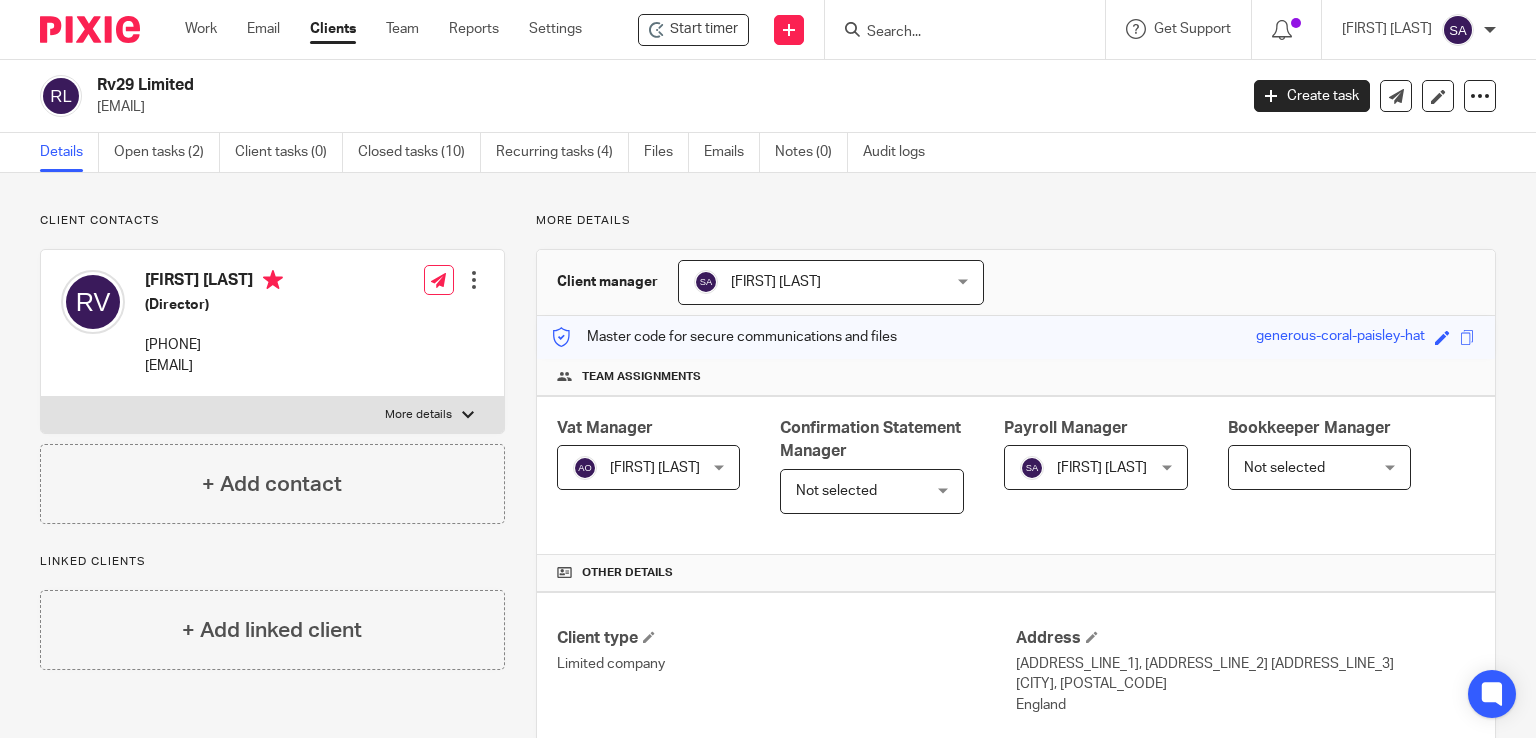 drag, startPoint x: 328, startPoint y: 364, endPoint x: 131, endPoint y: 368, distance: 197.0406 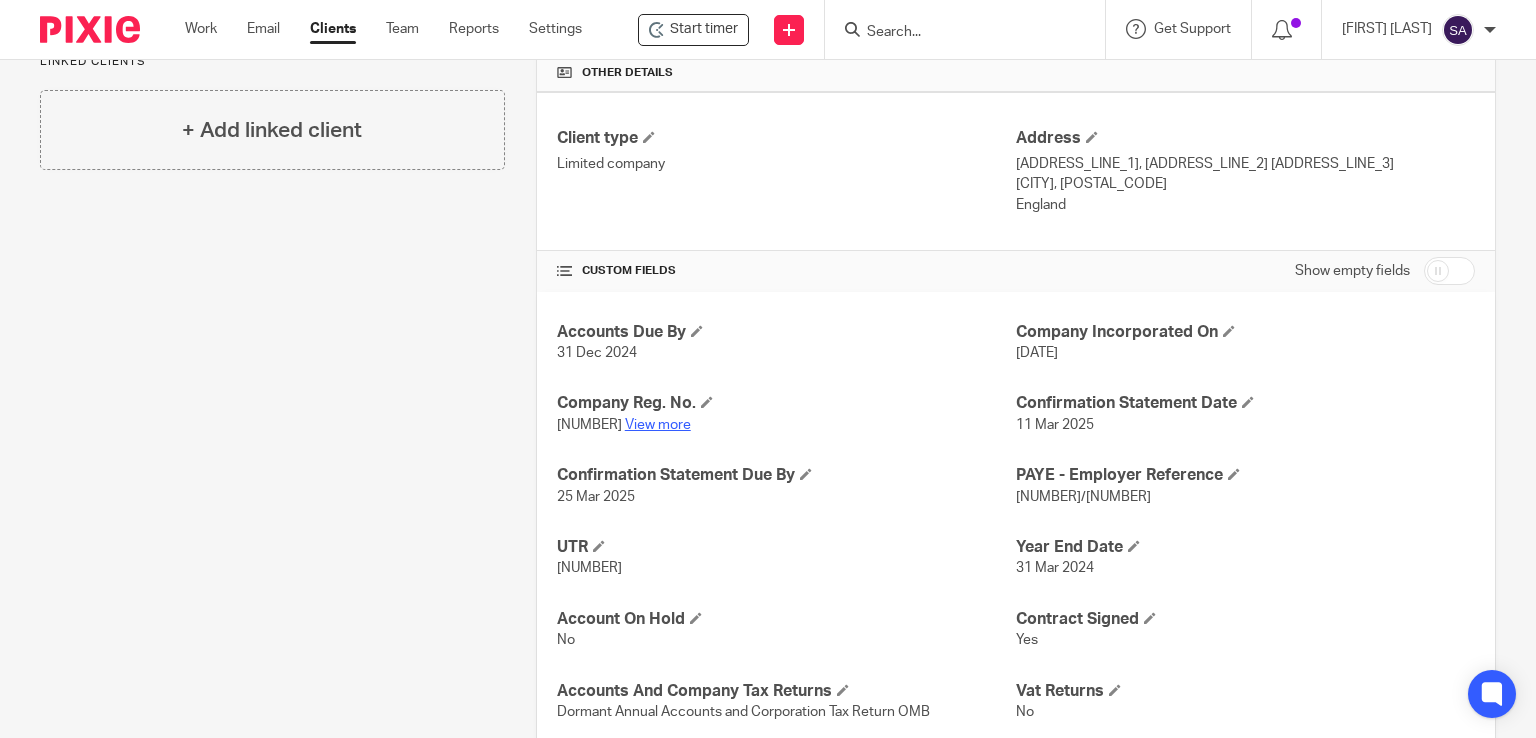 click on "View more" at bounding box center (658, 425) 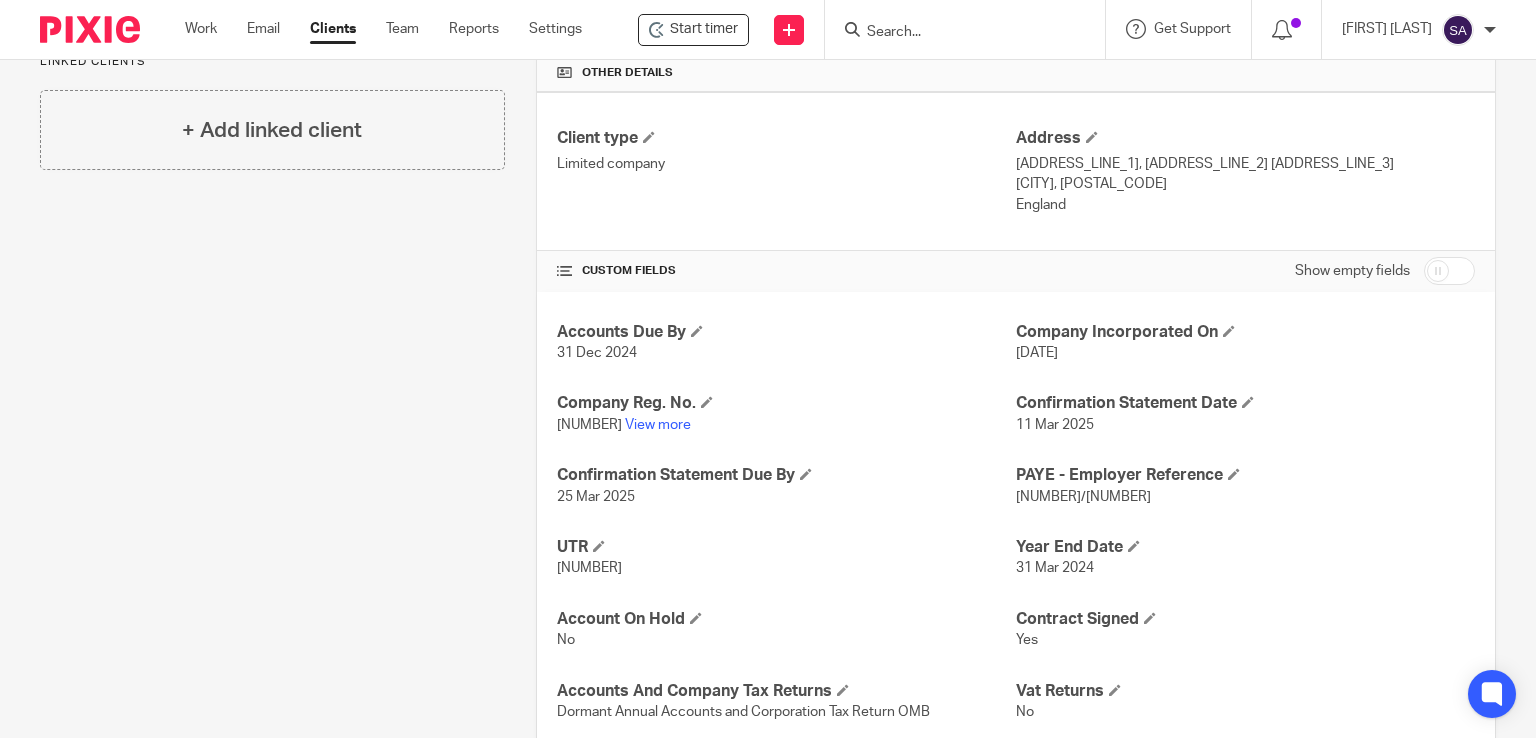 scroll, scrollTop: 100, scrollLeft: 0, axis: vertical 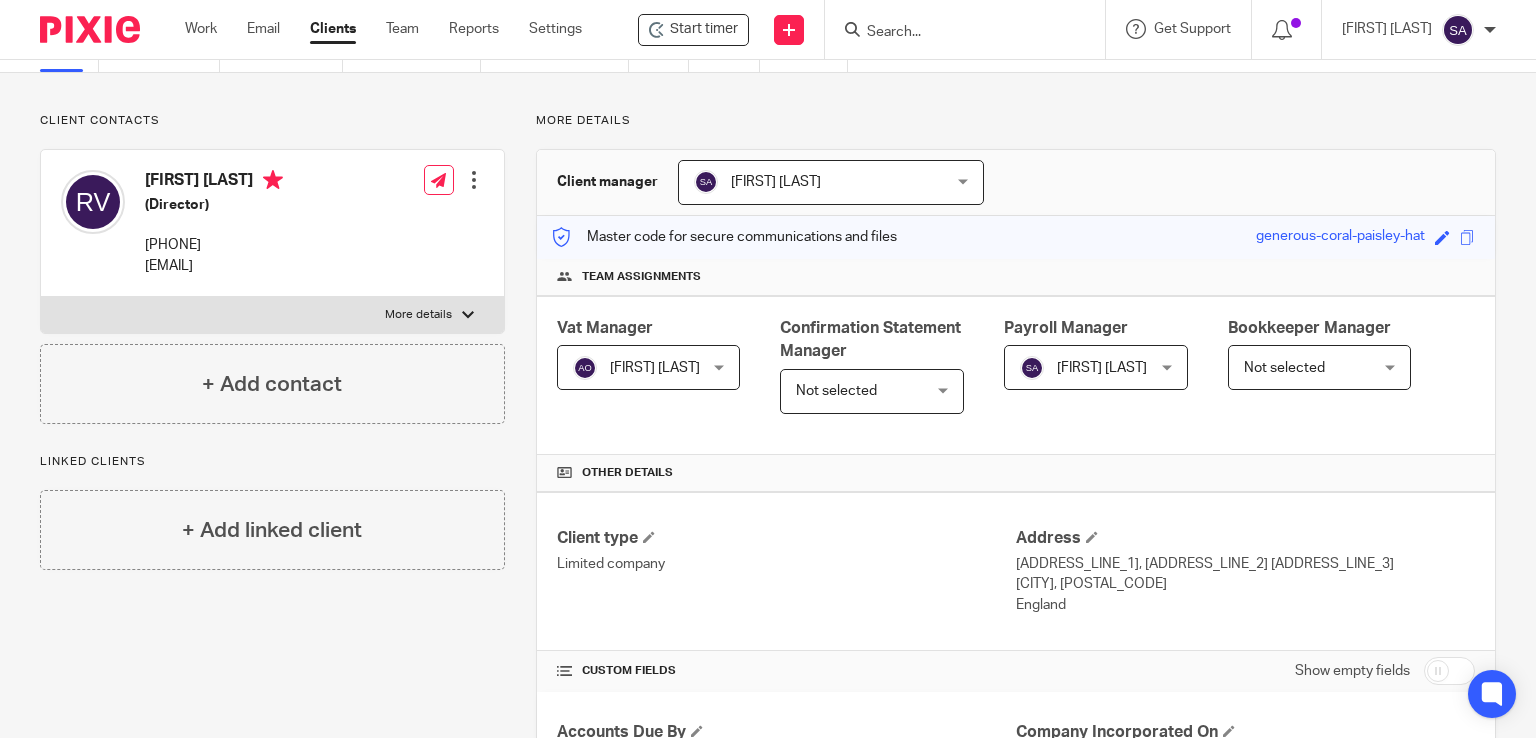 drag, startPoint x: 240, startPoint y: 182, endPoint x: 148, endPoint y: 185, distance: 92.0489 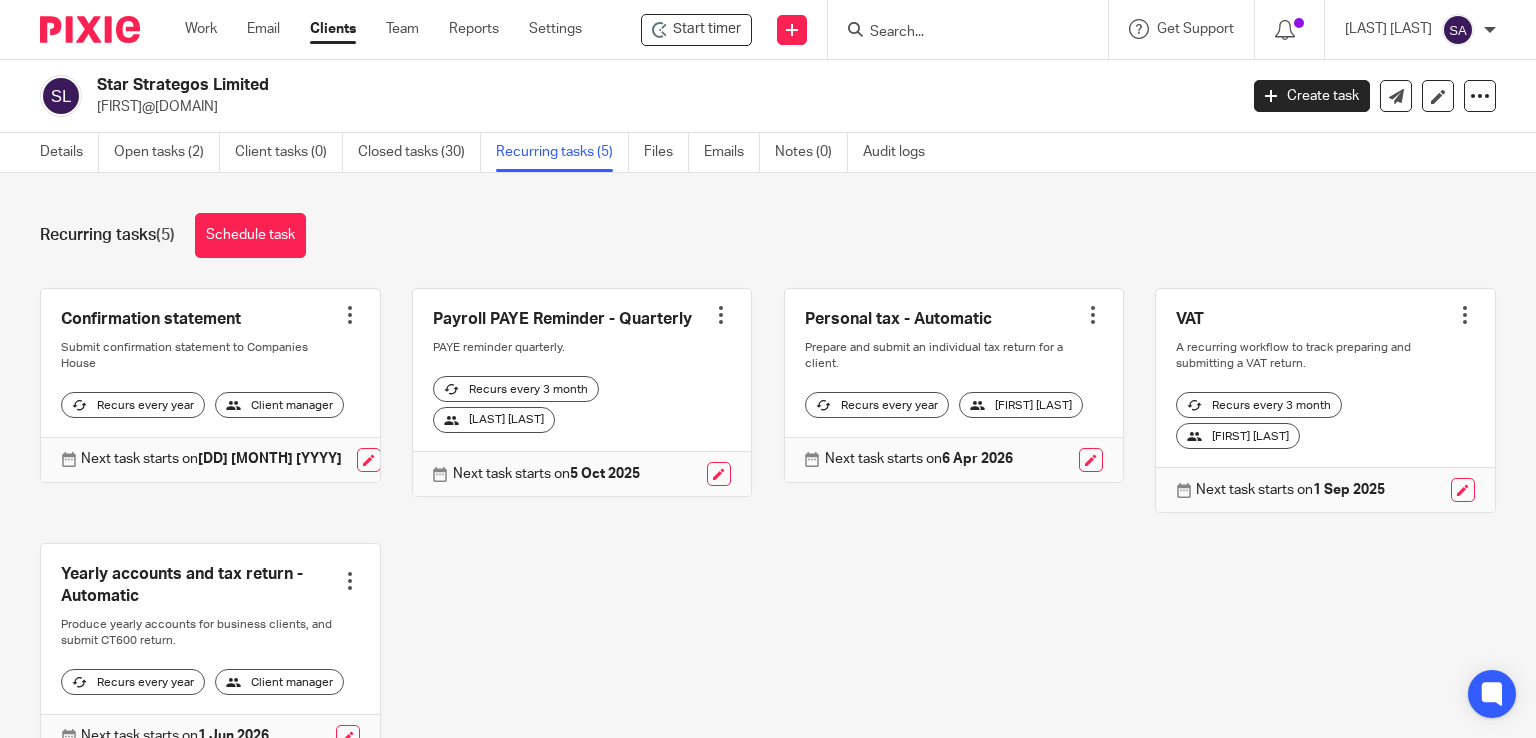 scroll, scrollTop: 0, scrollLeft: 0, axis: both 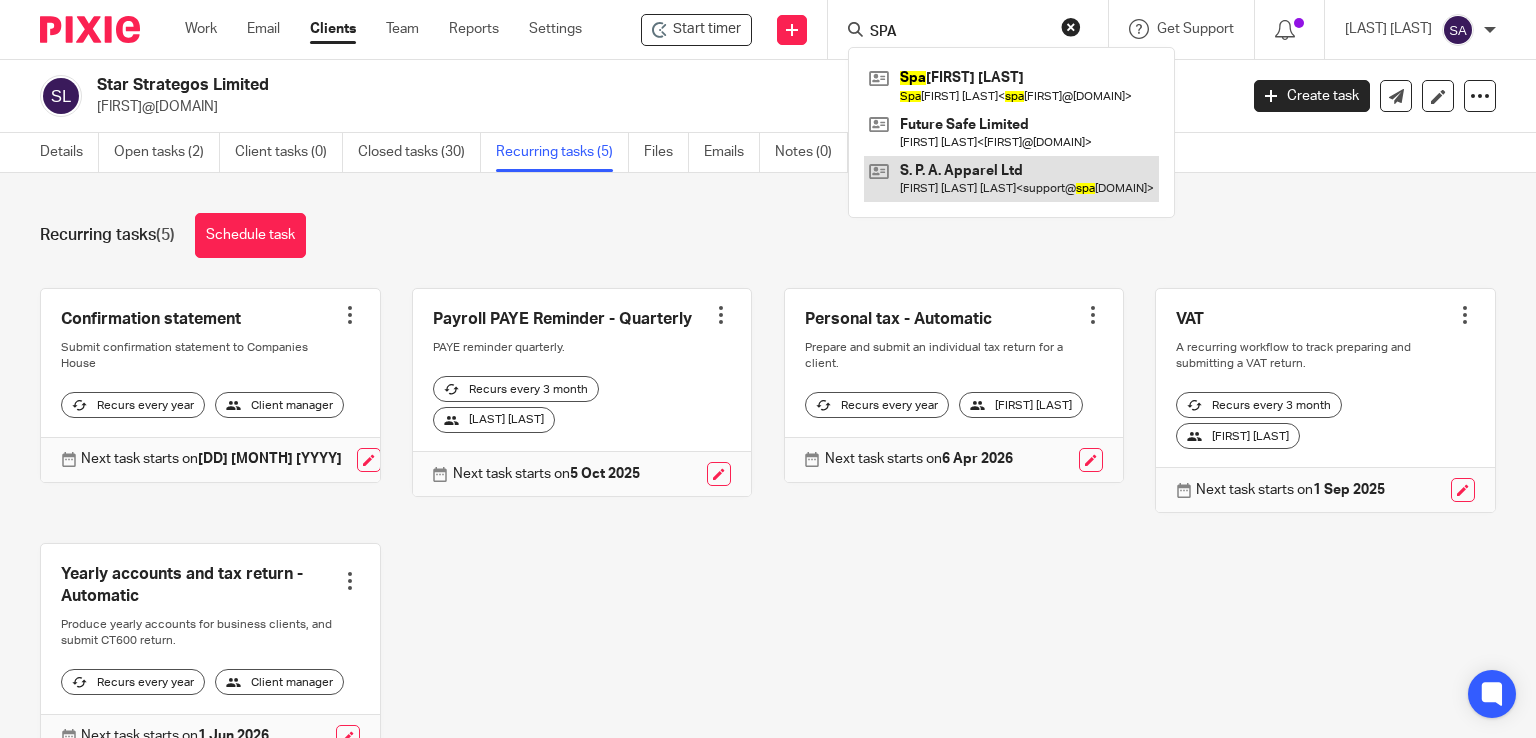 type on "SPA" 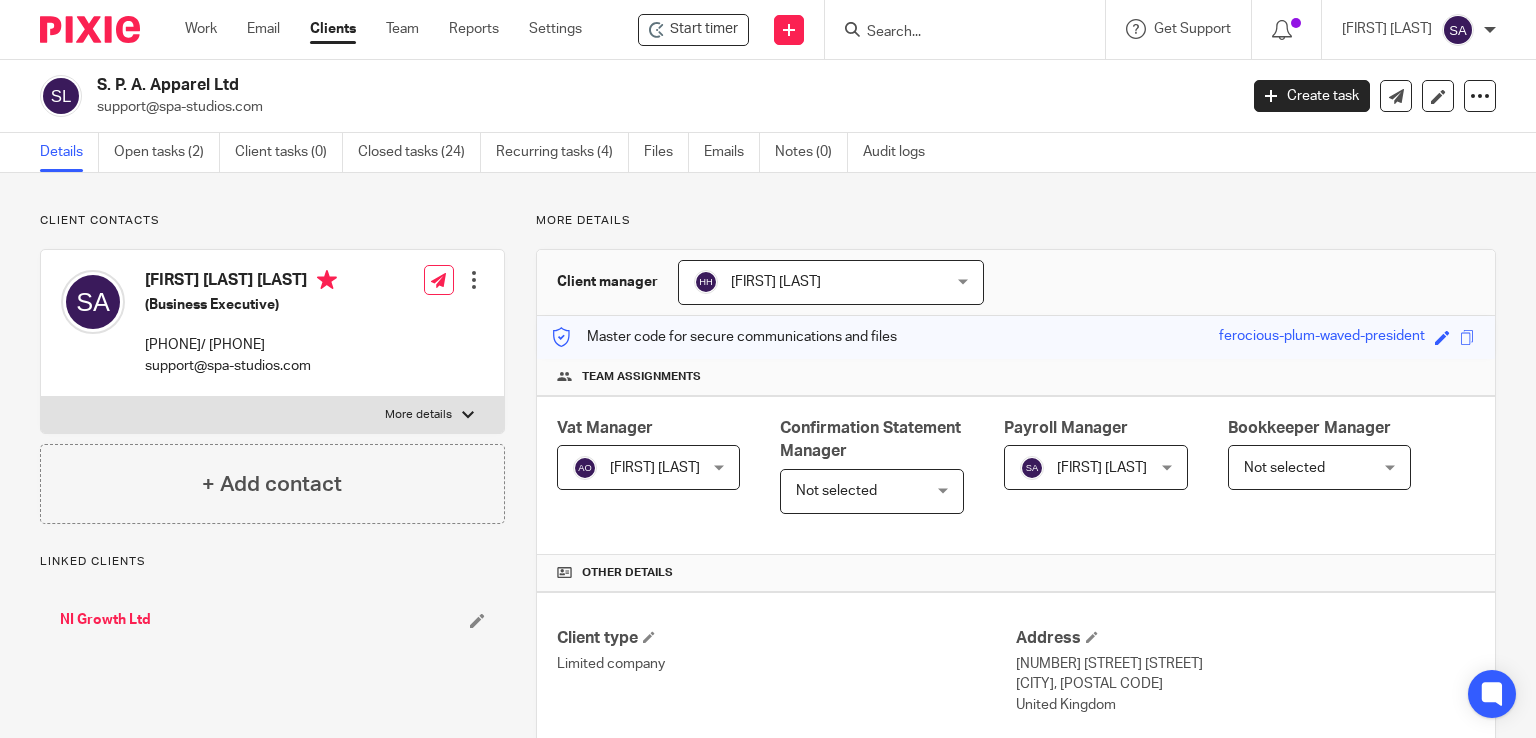 scroll, scrollTop: 0, scrollLeft: 0, axis: both 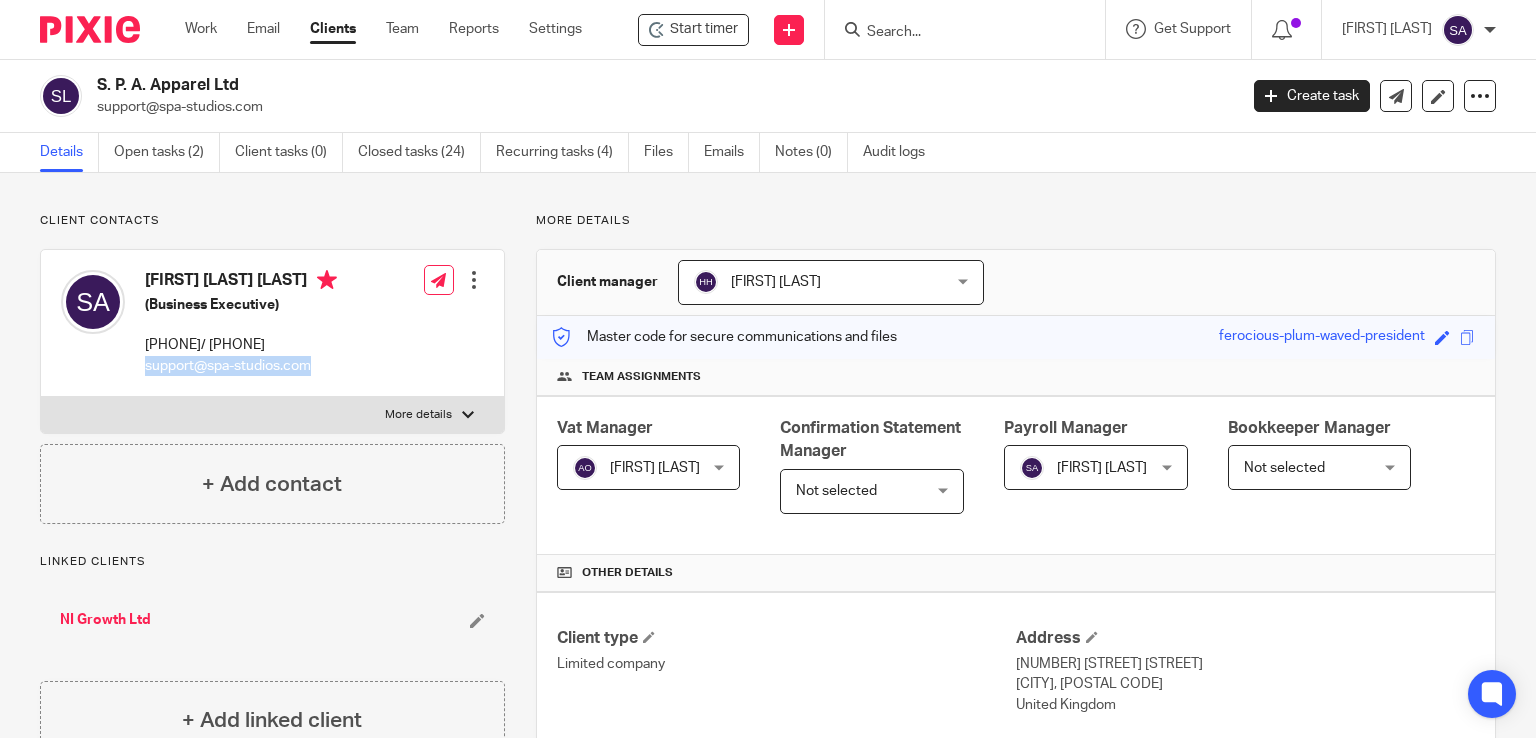 drag, startPoint x: 277, startPoint y: 364, endPoint x: 140, endPoint y: 368, distance: 137.05838 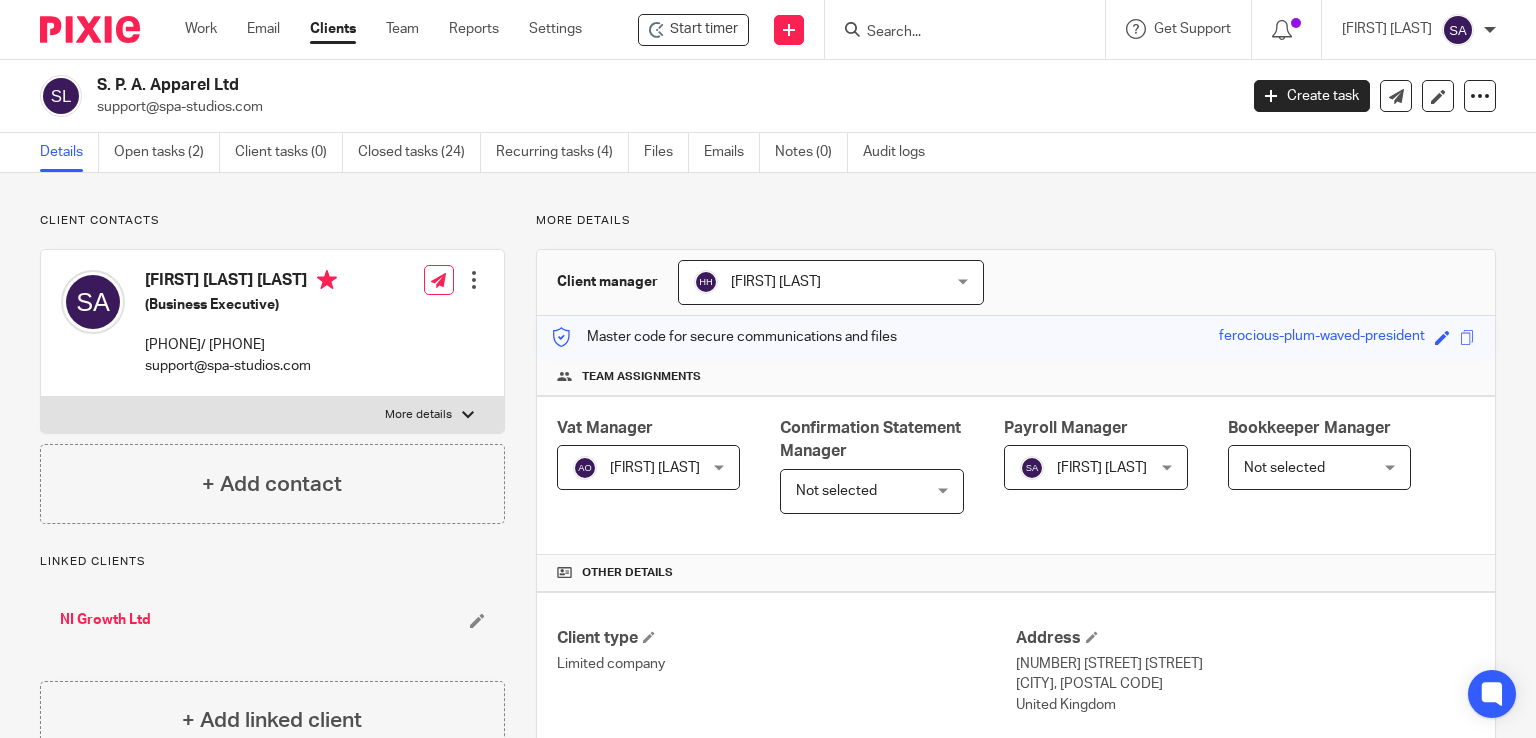 click at bounding box center (955, 33) 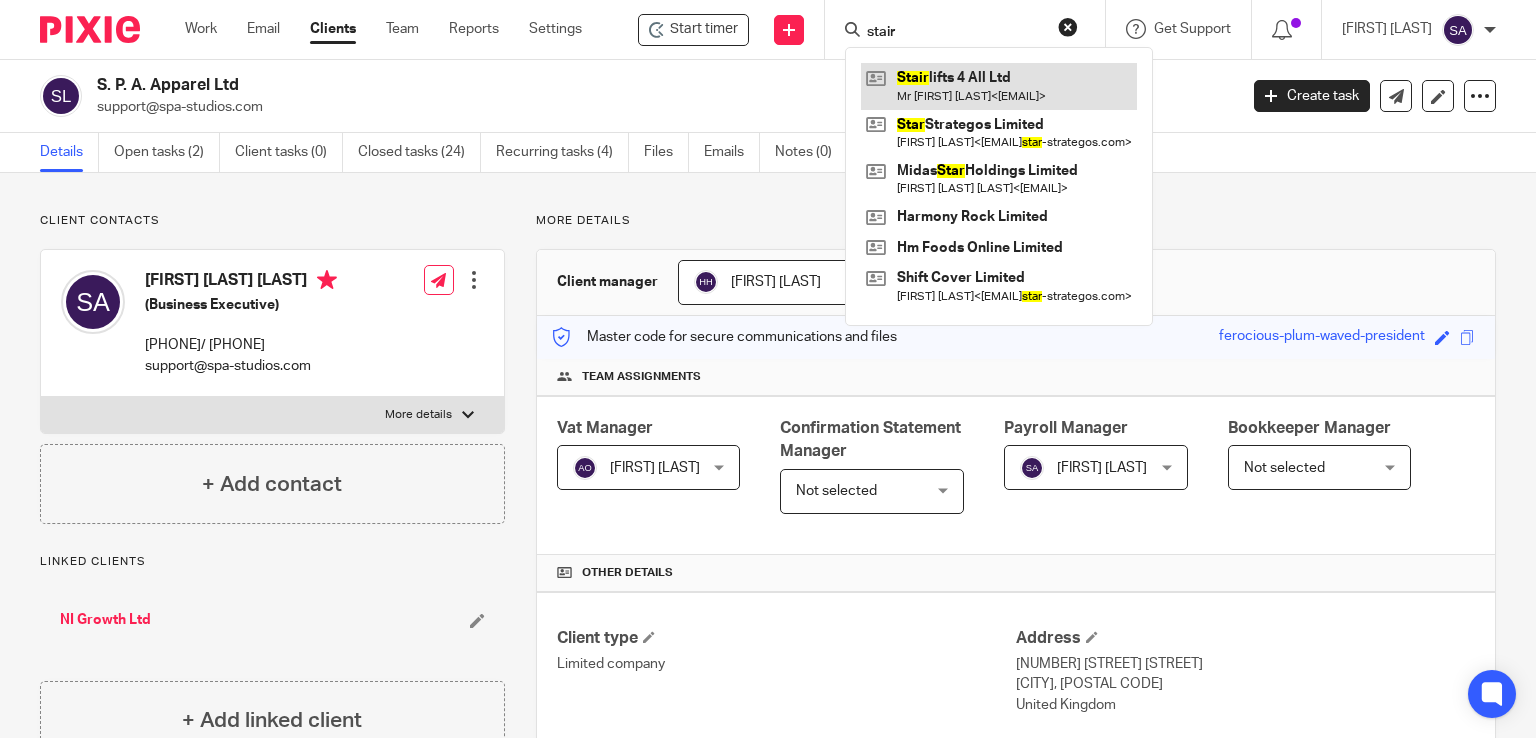 type on "stair" 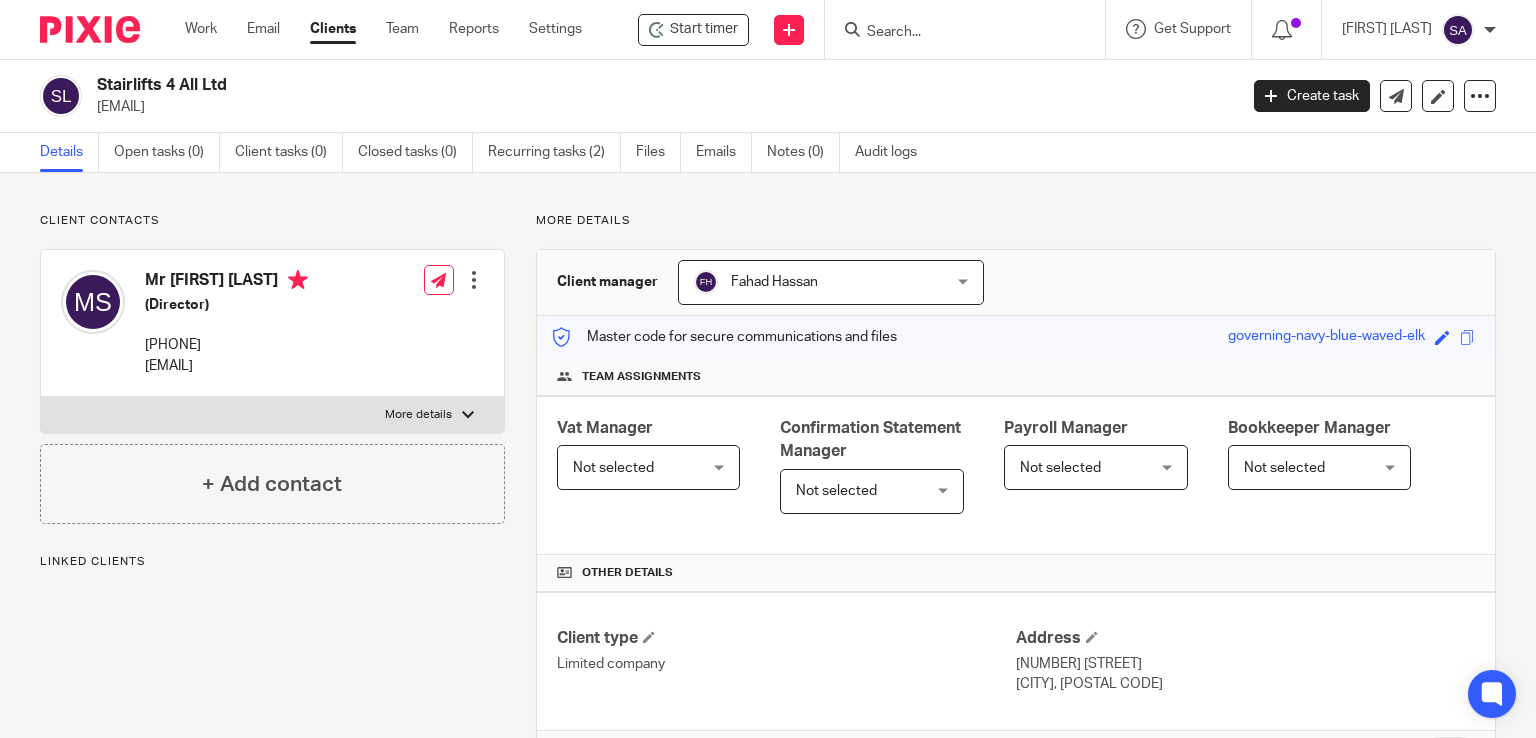 scroll, scrollTop: 0, scrollLeft: 0, axis: both 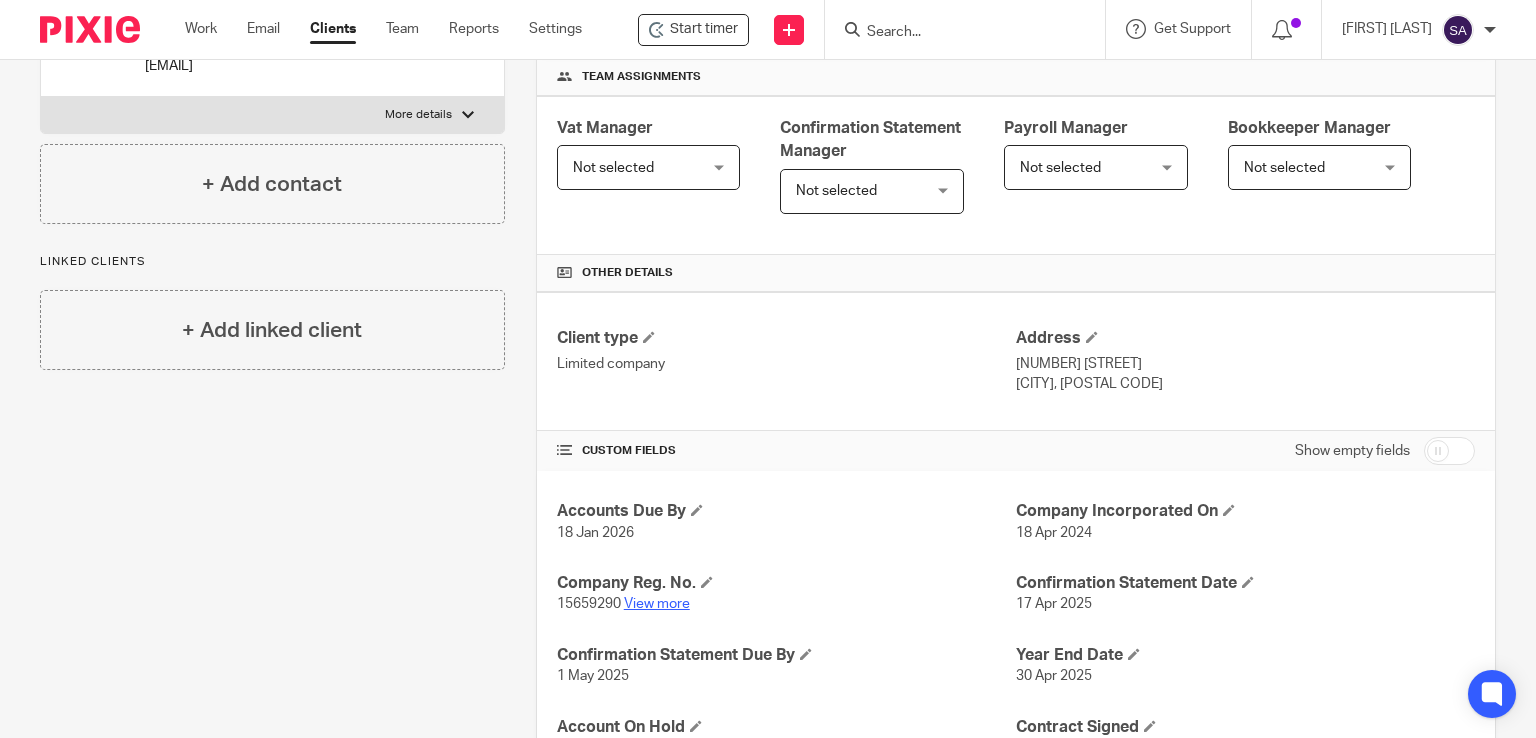 click on "View more" at bounding box center (657, 604) 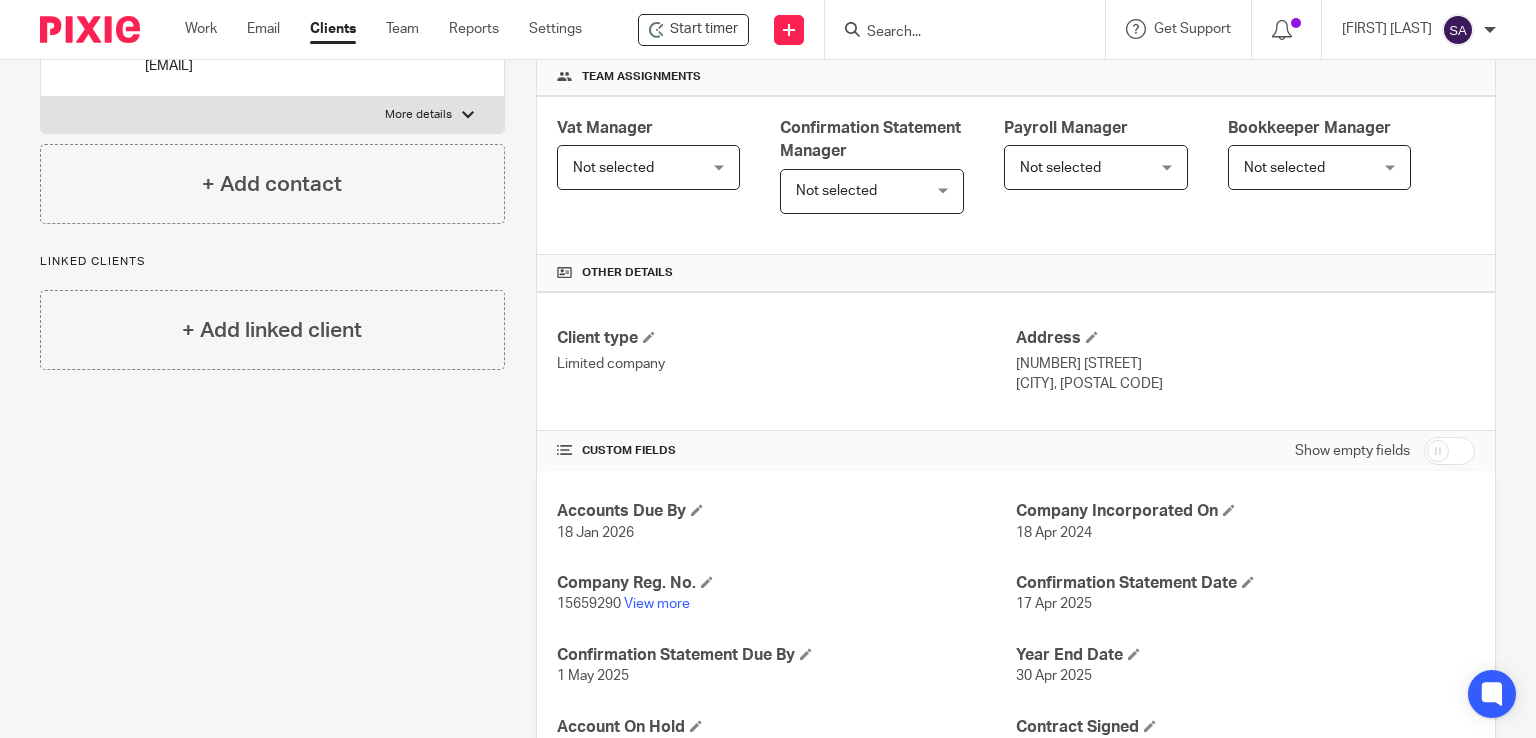 scroll, scrollTop: 0, scrollLeft: 0, axis: both 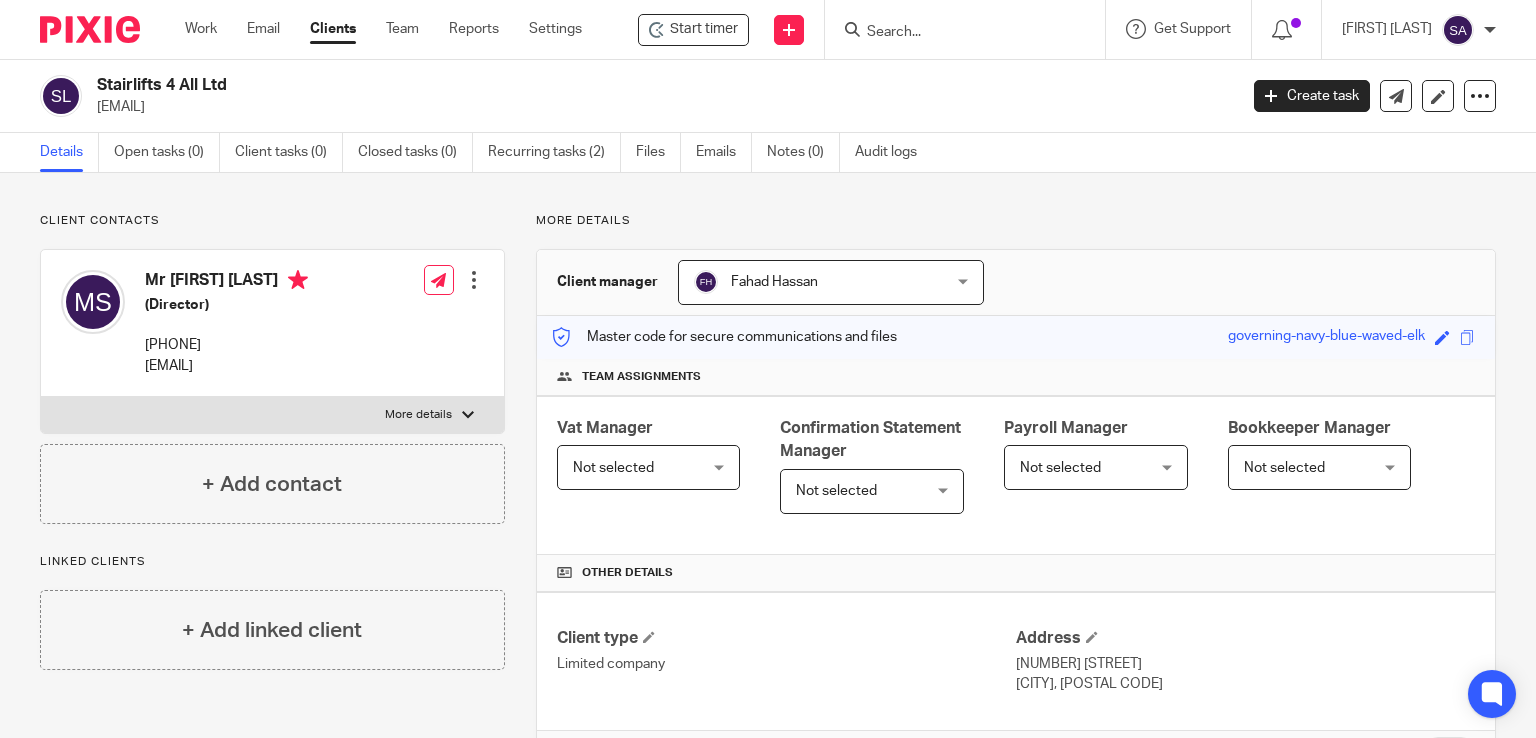click at bounding box center (955, 33) 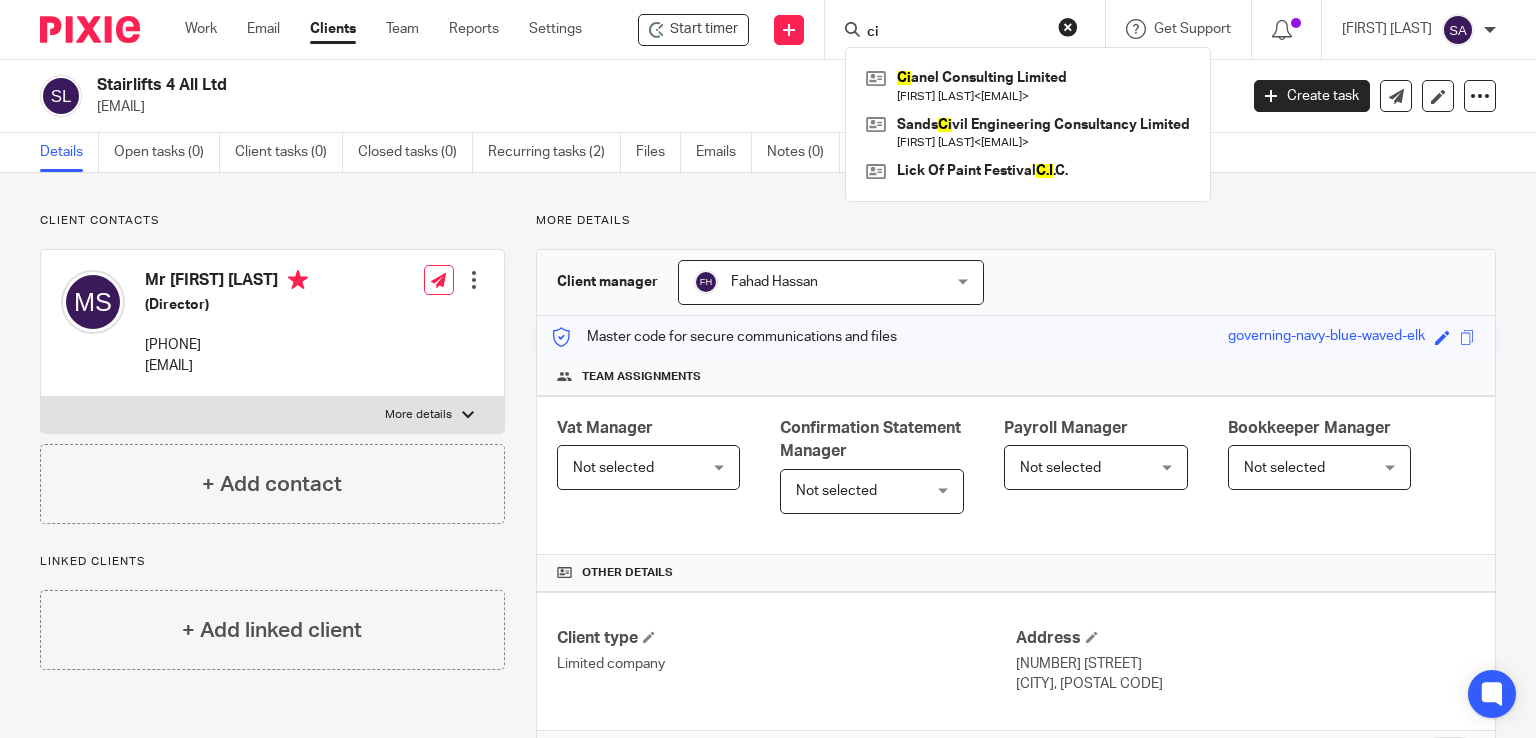type on "c" 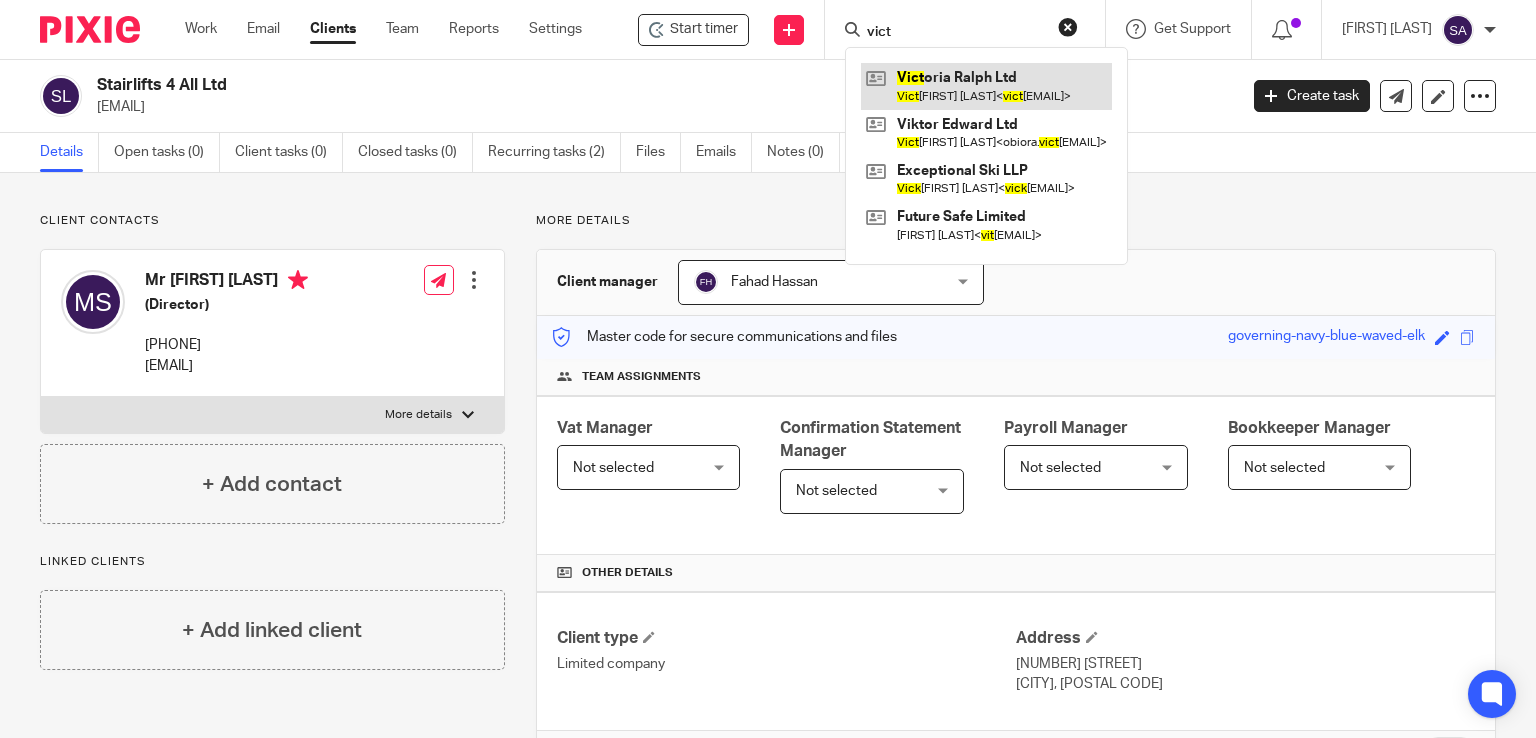 type on "vict" 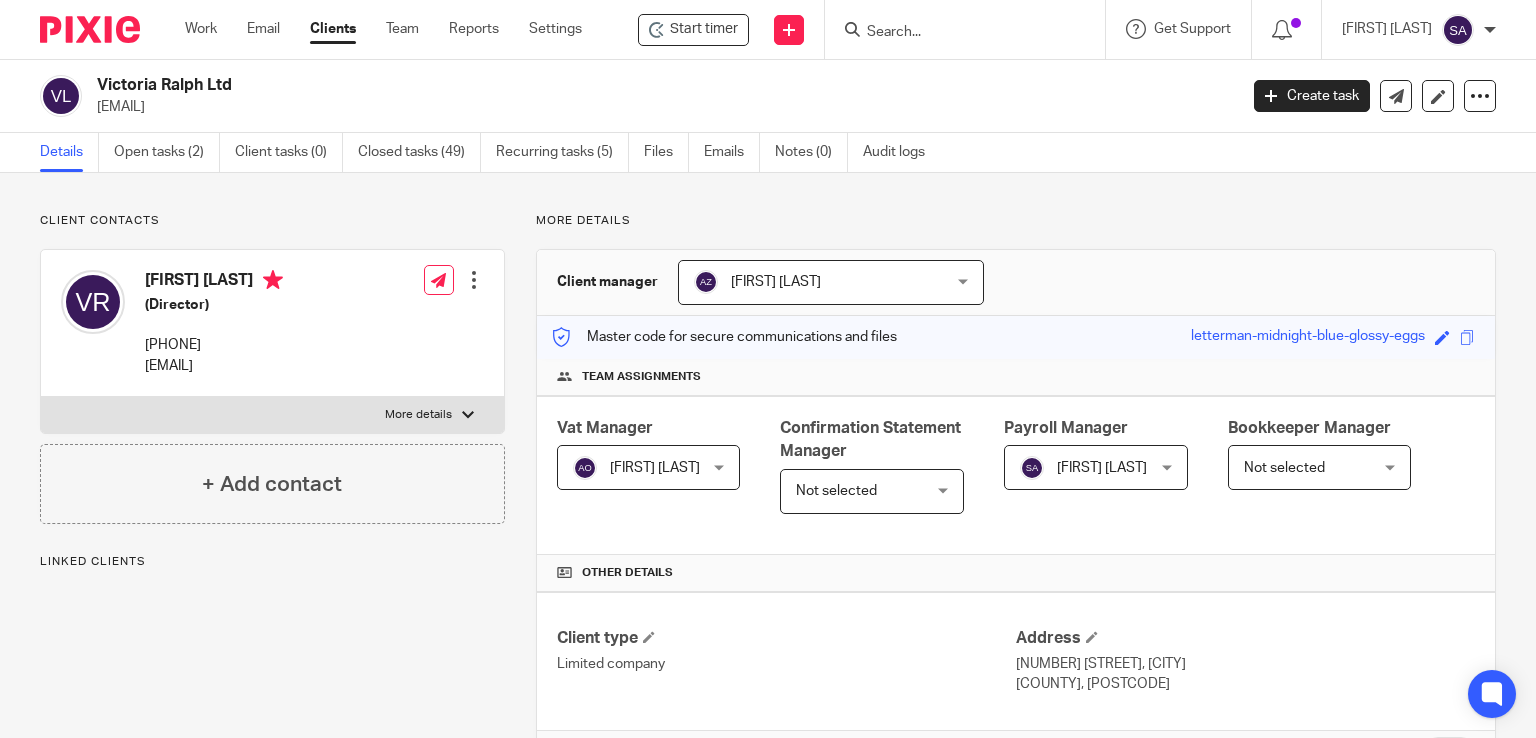scroll, scrollTop: 0, scrollLeft: 0, axis: both 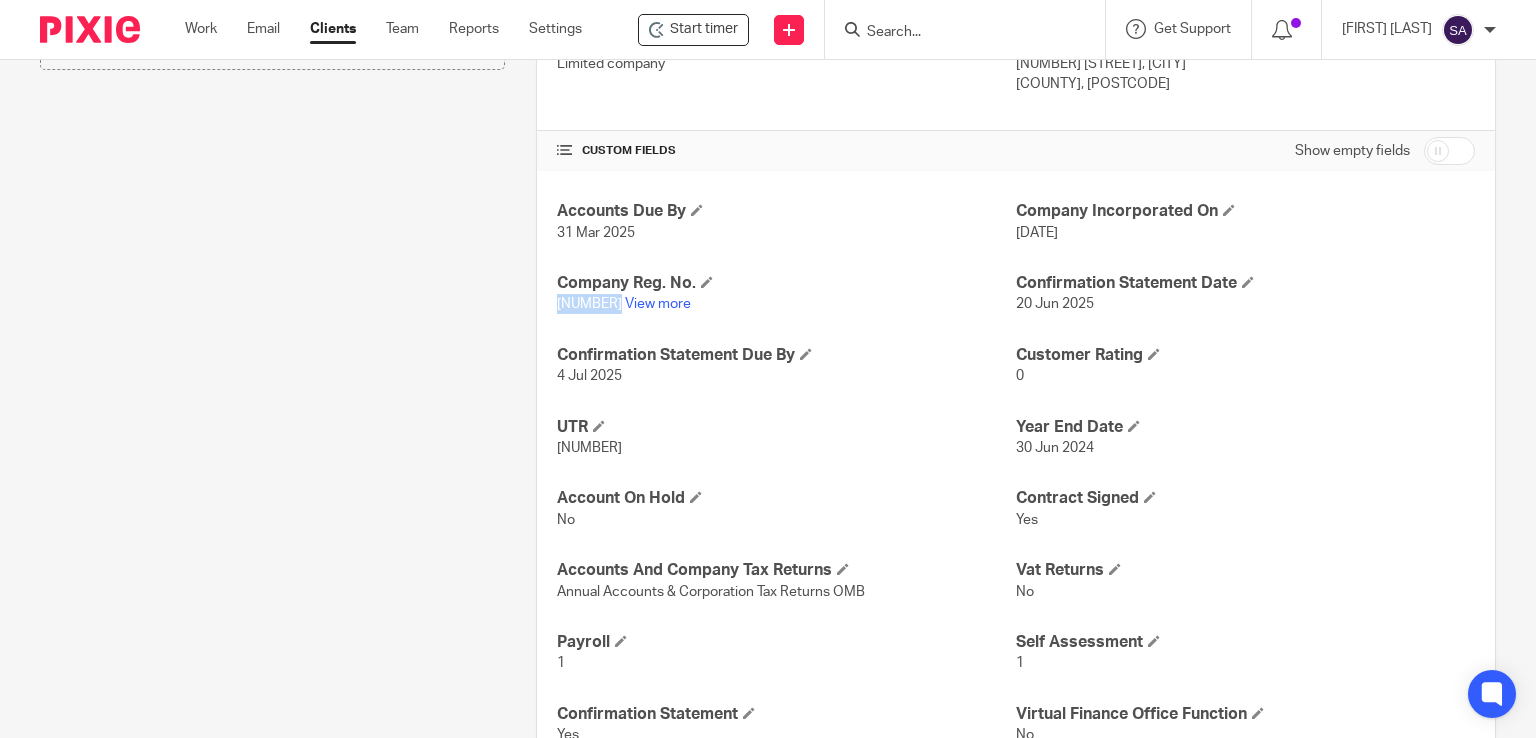drag, startPoint x: 617, startPoint y: 306, endPoint x: 544, endPoint y: 306, distance: 73 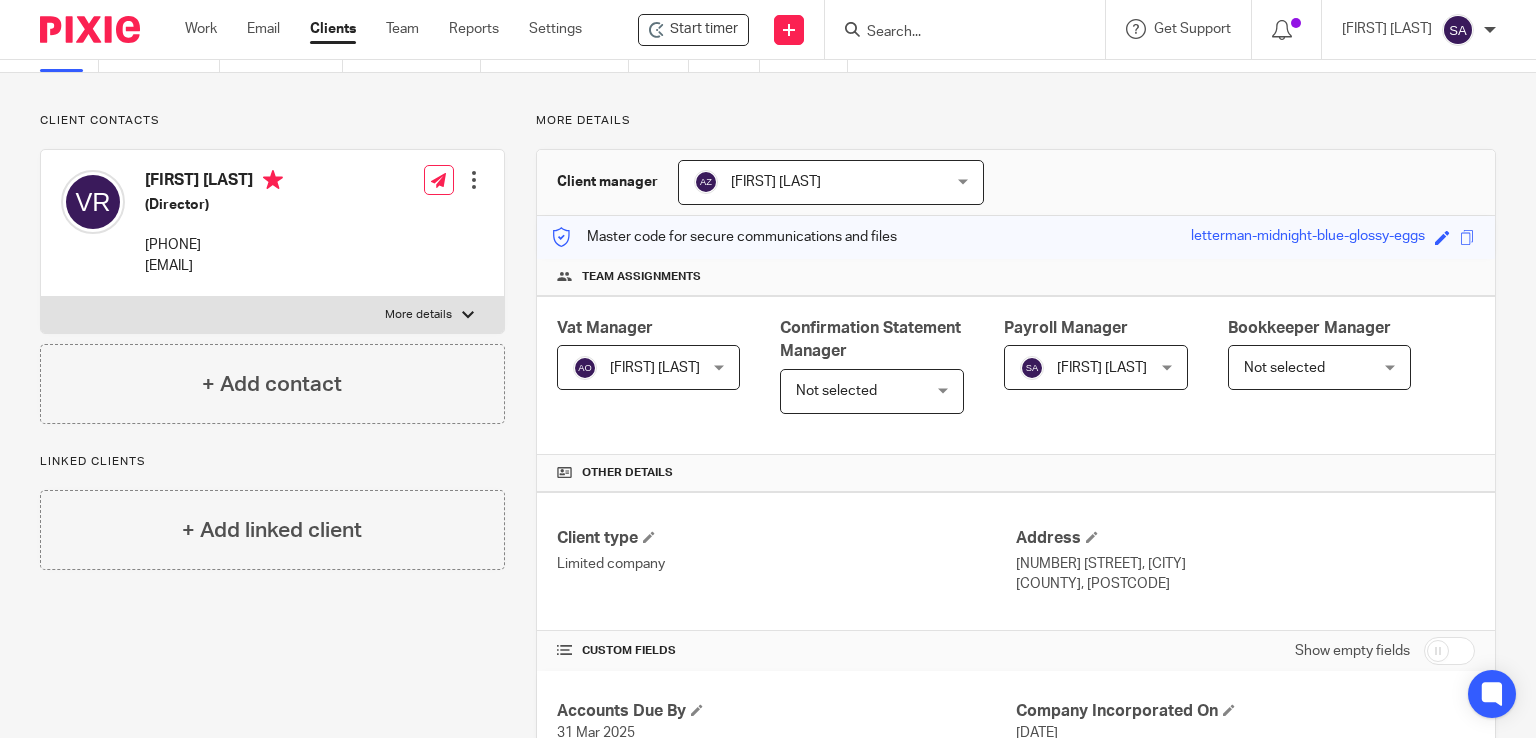 scroll, scrollTop: 0, scrollLeft: 0, axis: both 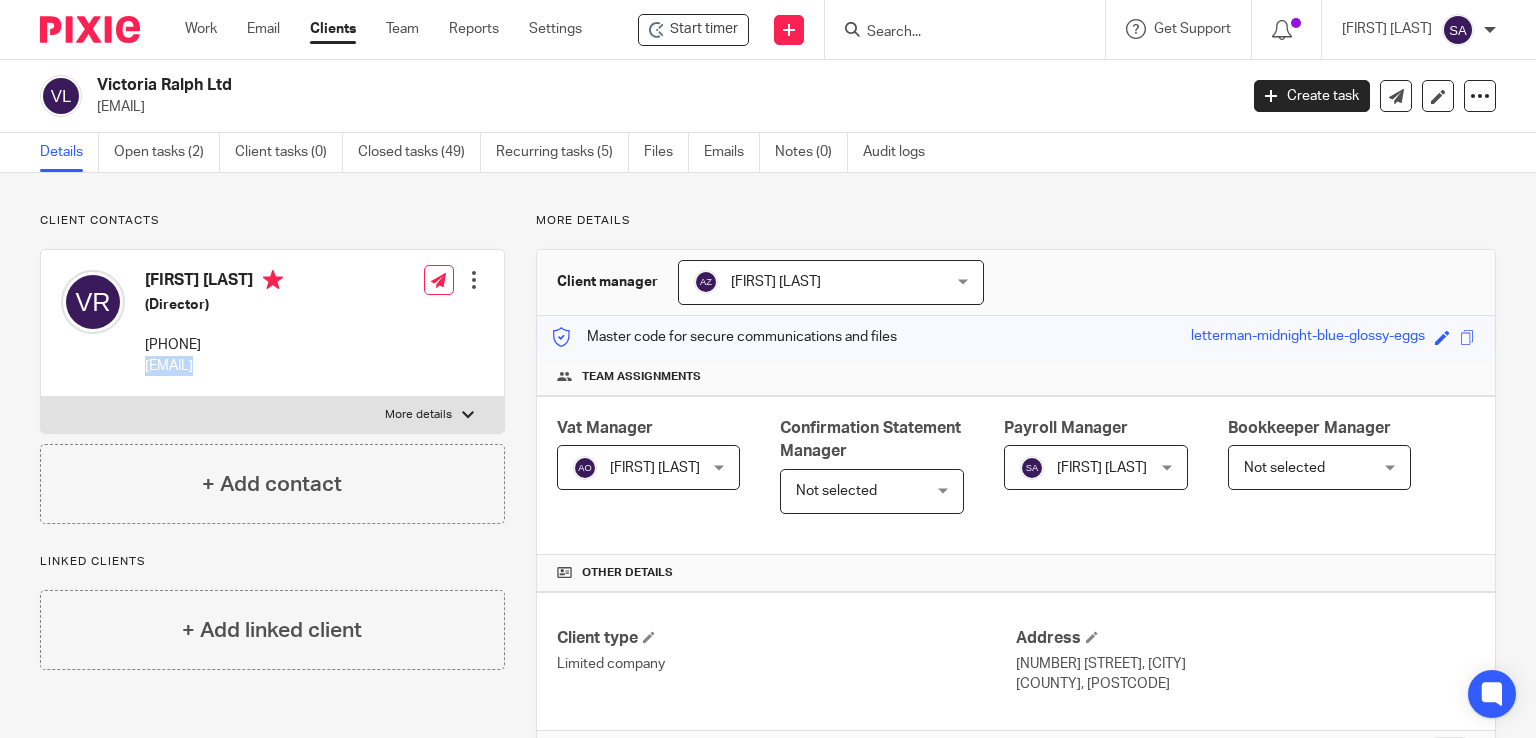 drag, startPoint x: 373, startPoint y: 368, endPoint x: 142, endPoint y: 369, distance: 231.00217 